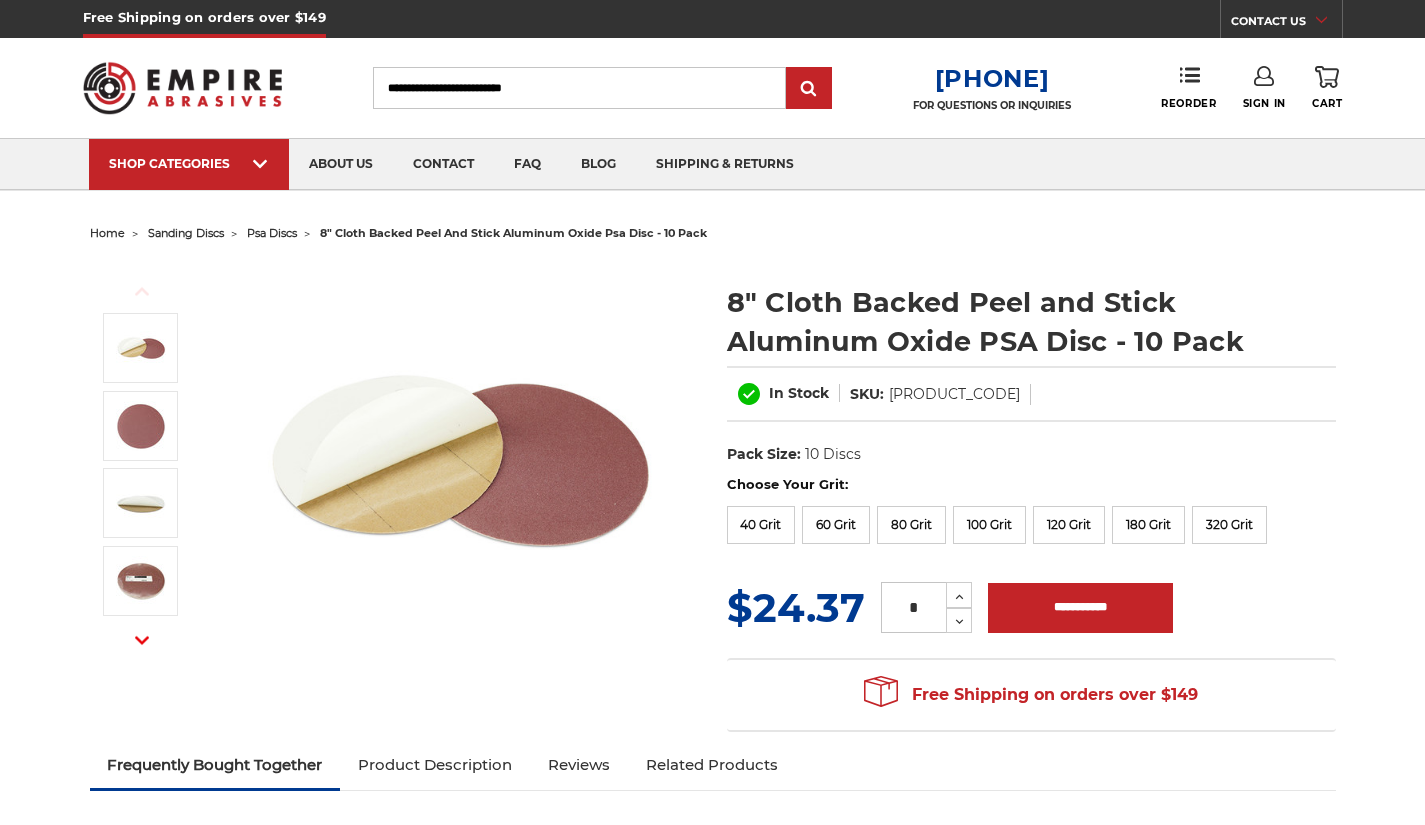 scroll, scrollTop: 0, scrollLeft: 0, axis: both 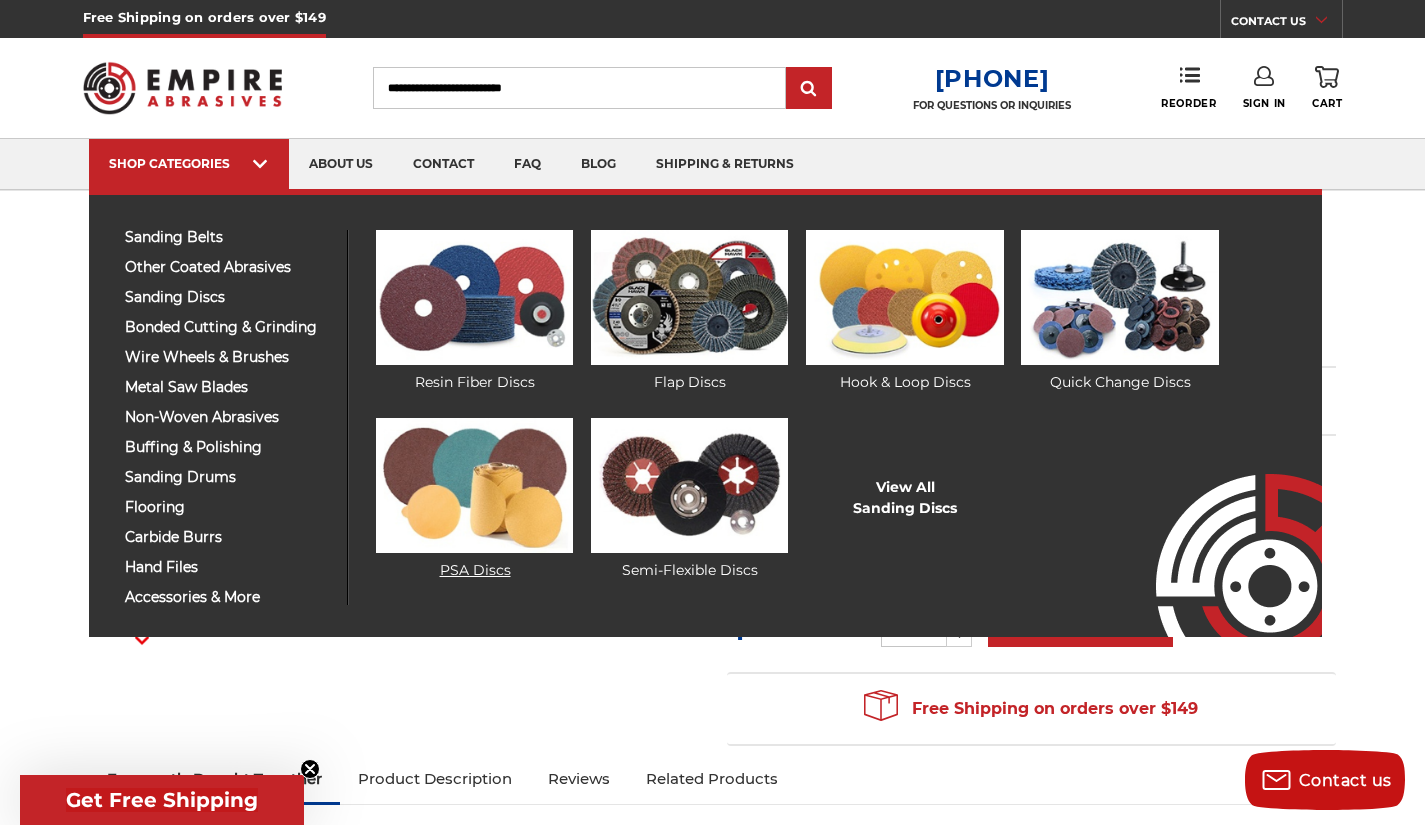 click on "PSA Discs" at bounding box center [474, 499] 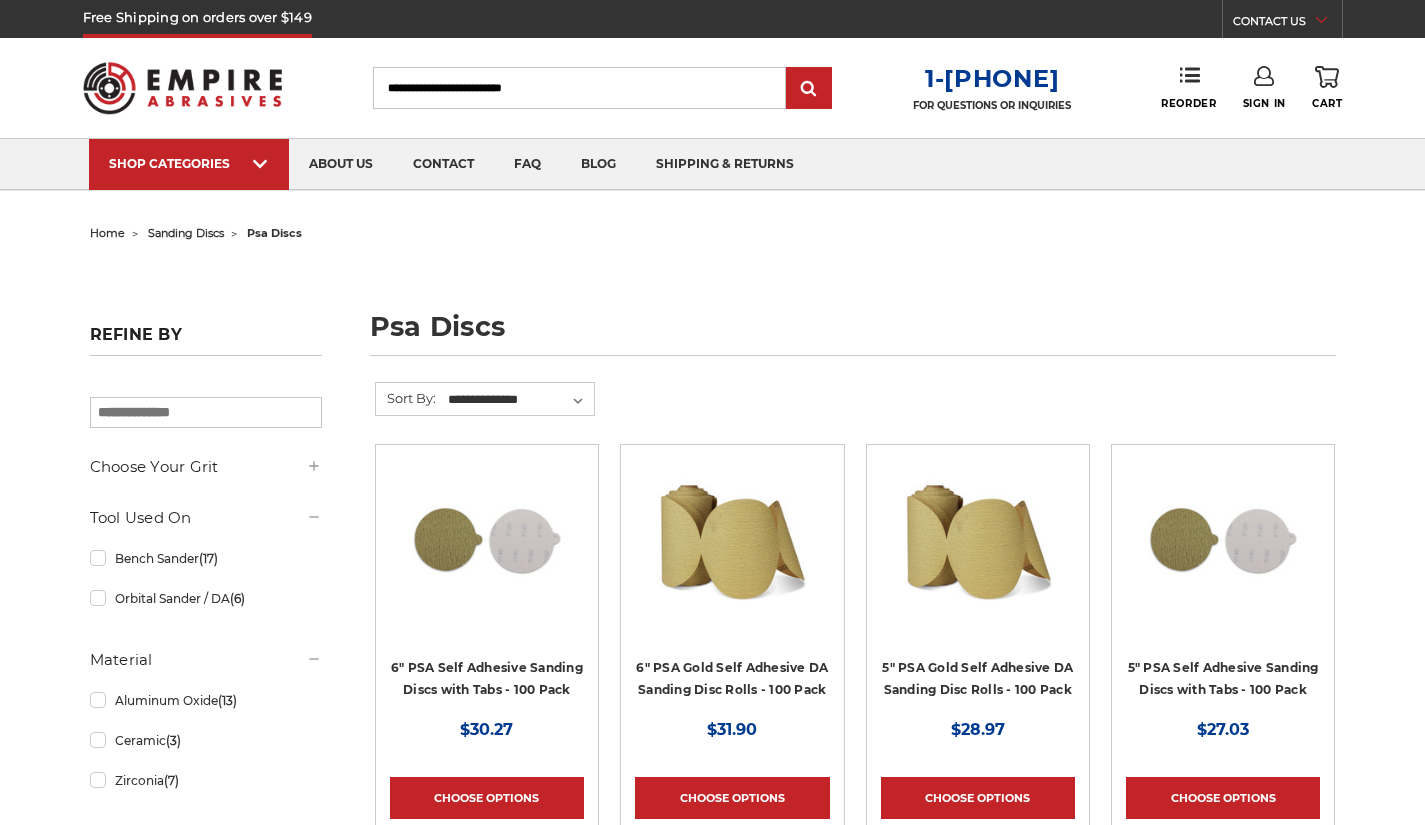 scroll, scrollTop: 0, scrollLeft: 0, axis: both 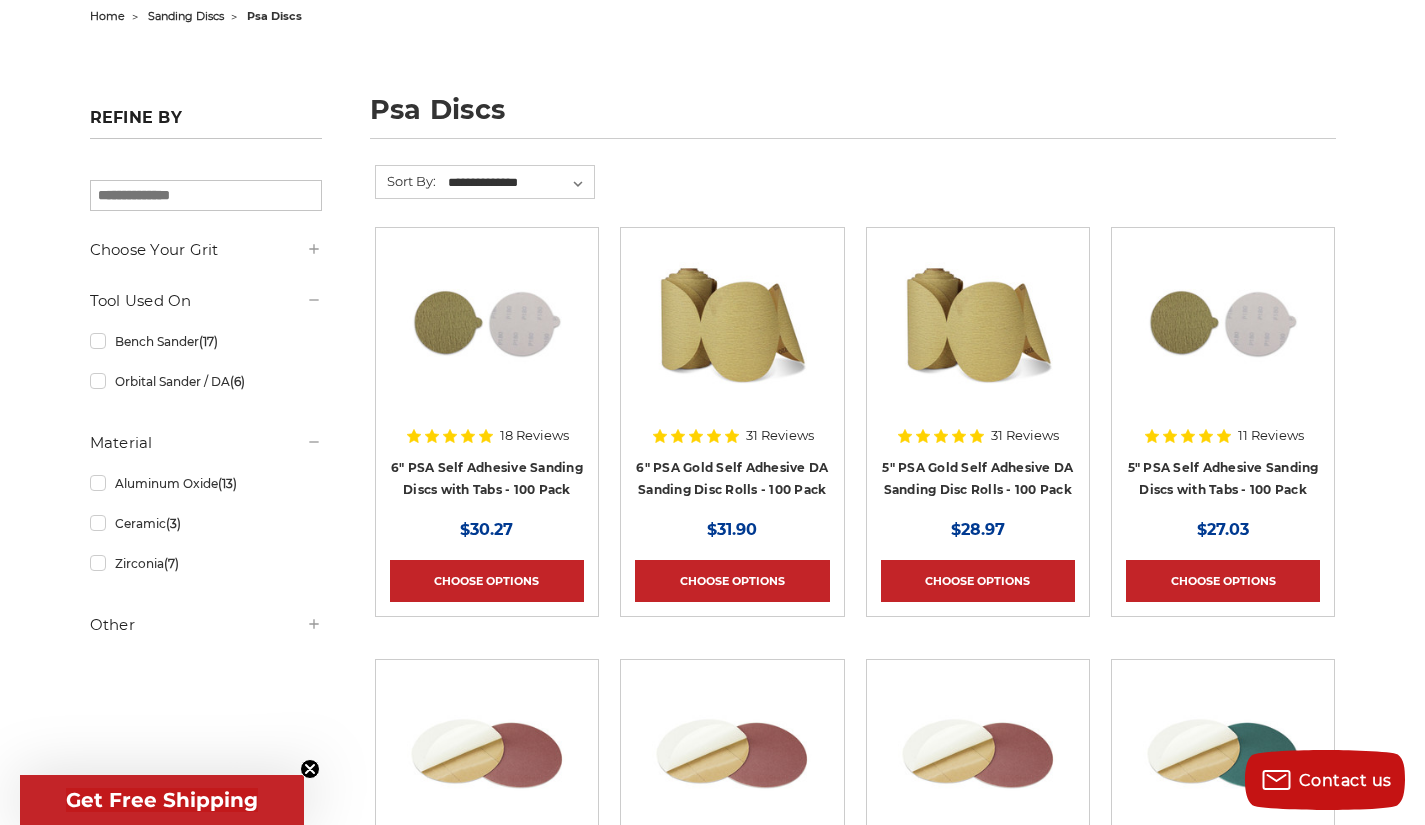 click on "Other" at bounding box center (206, 625) 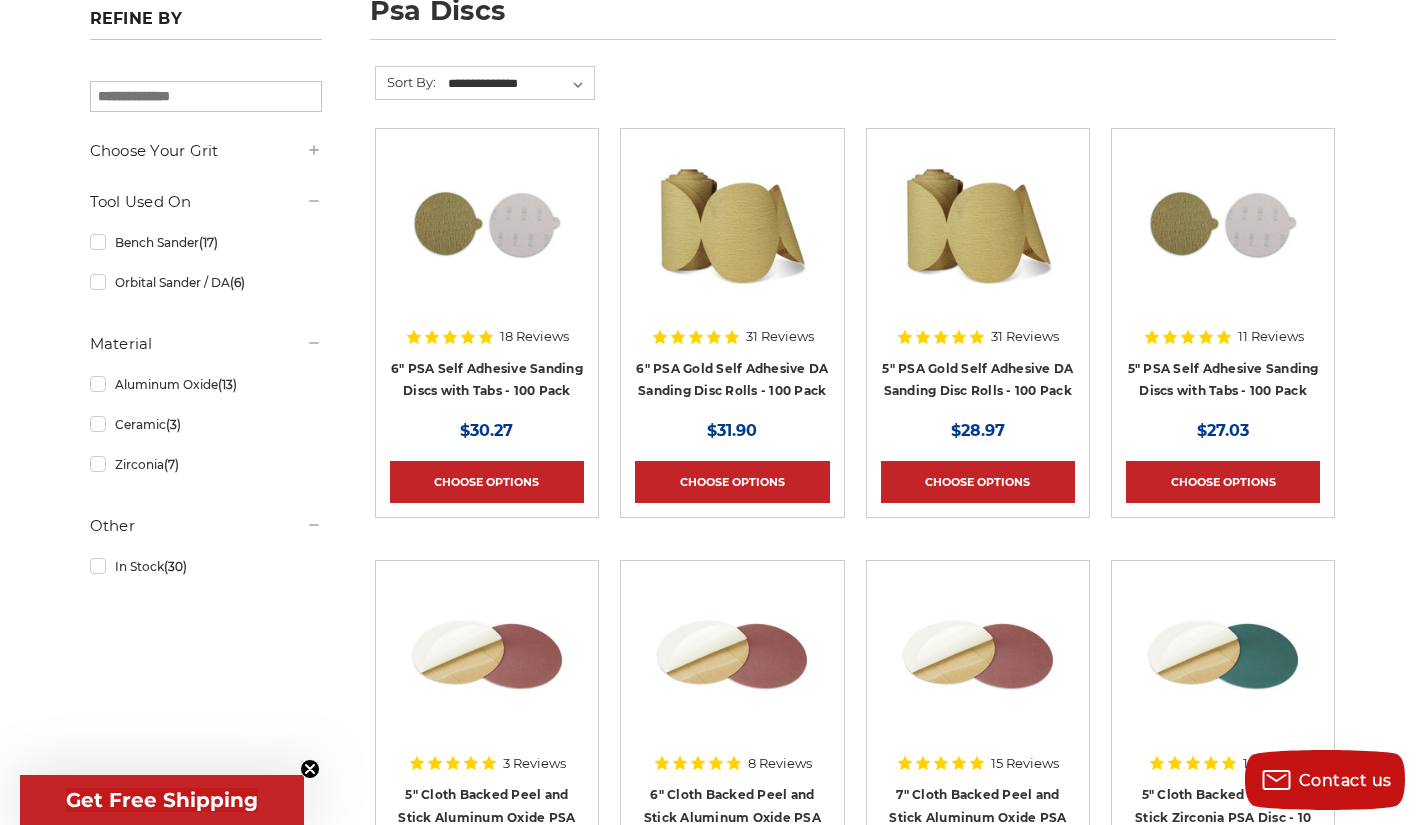 scroll, scrollTop: 0, scrollLeft: 0, axis: both 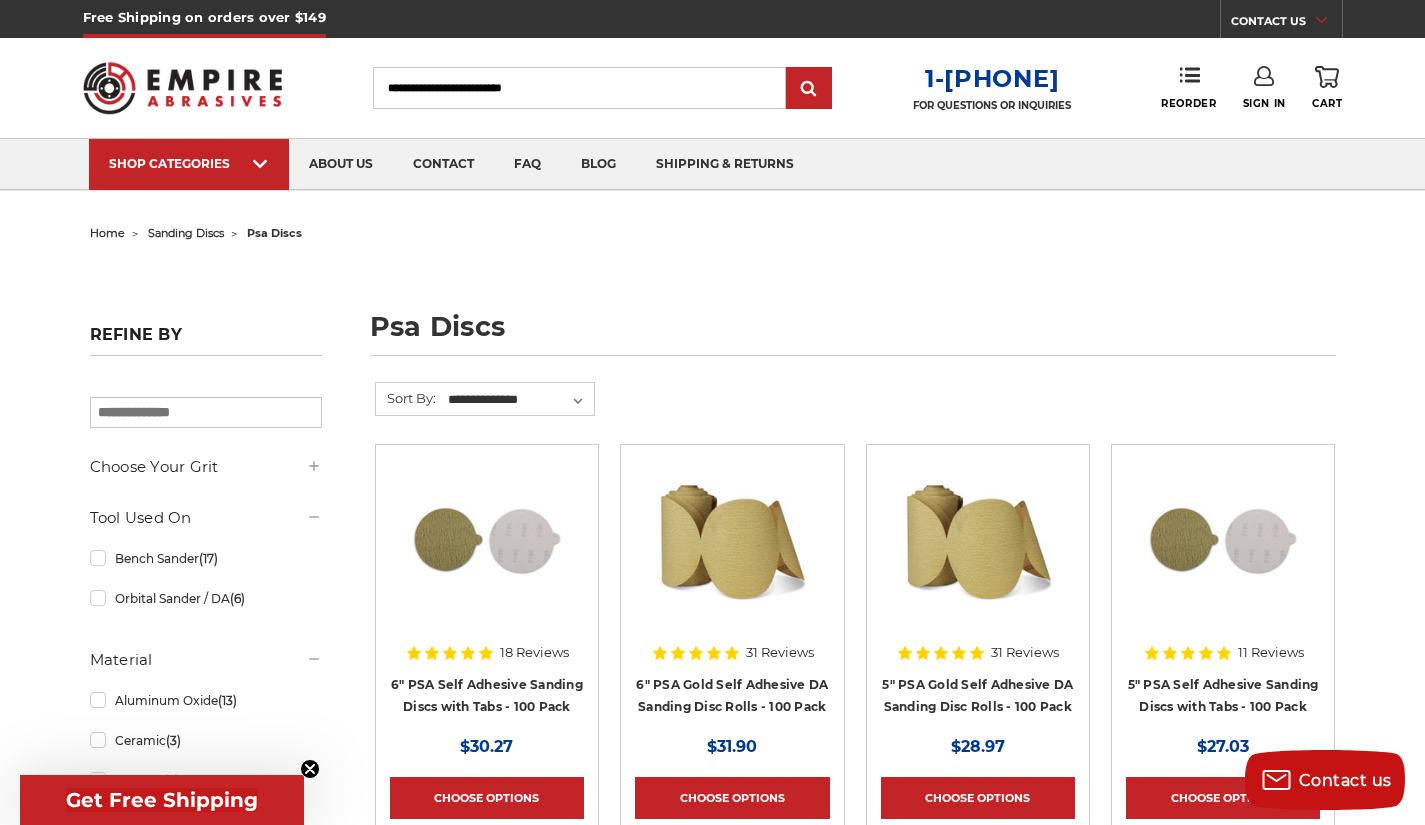 click on "Choose Your Grit" at bounding box center [206, 467] 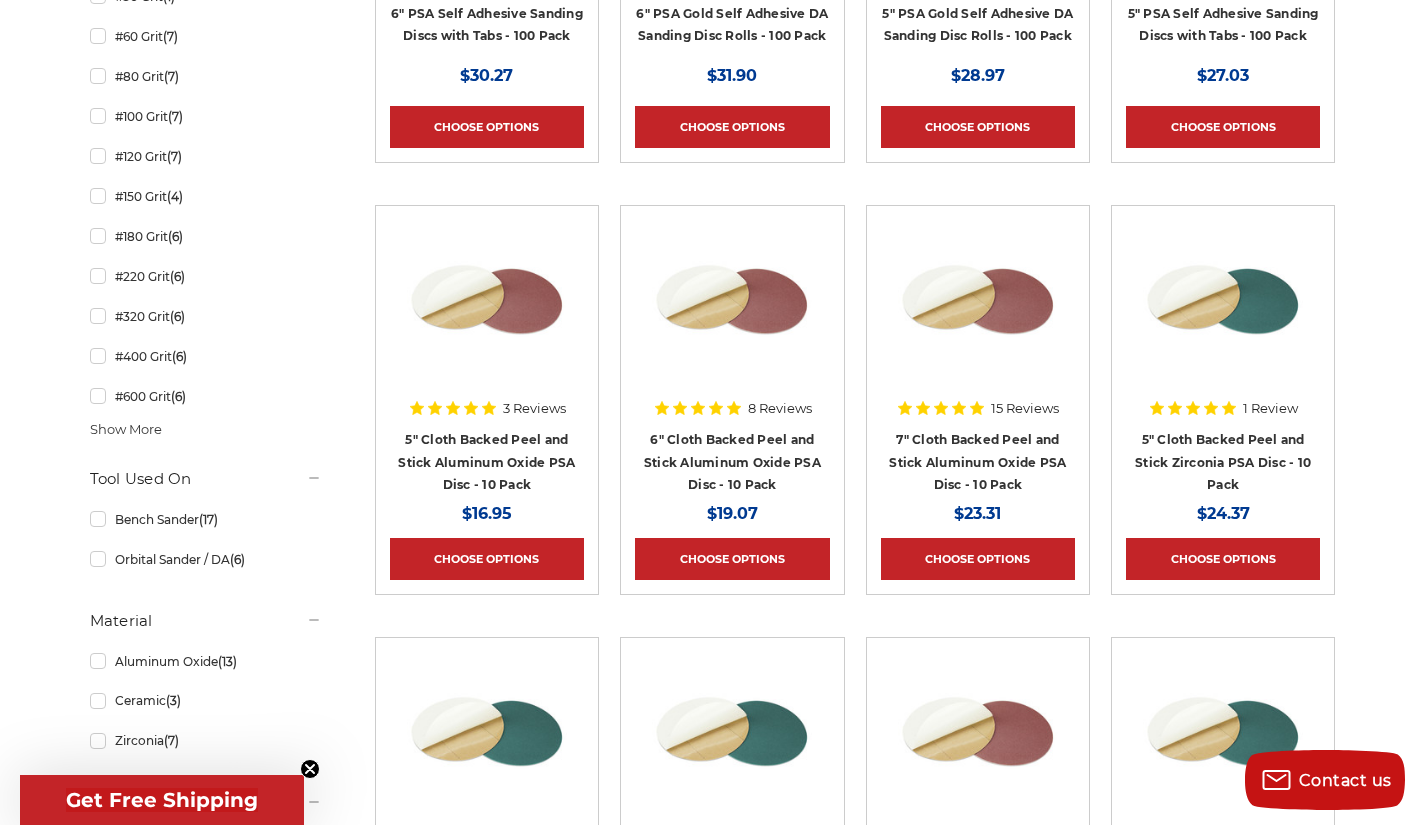 scroll, scrollTop: 672, scrollLeft: 0, axis: vertical 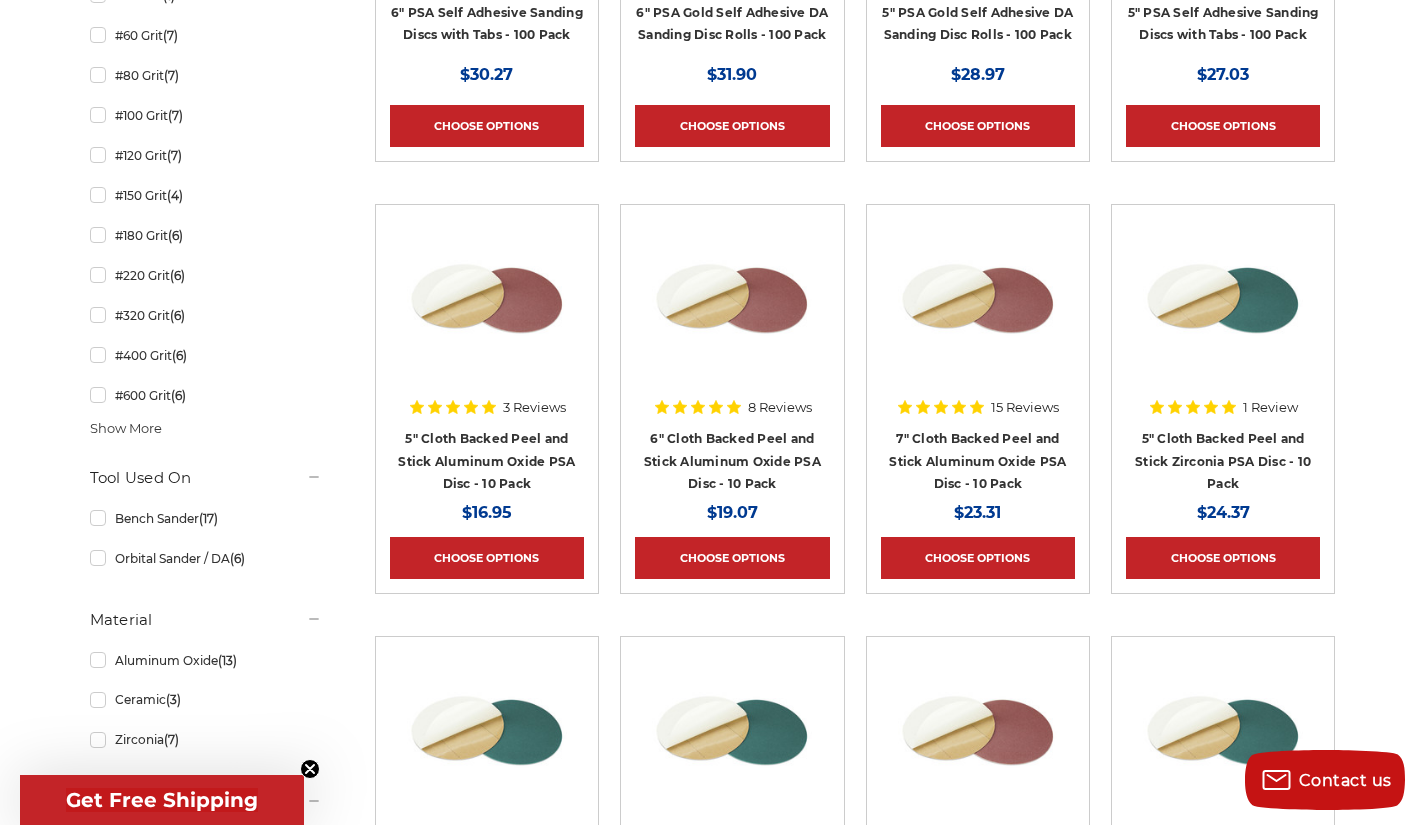 click on "Show More" at bounding box center (126, 429) 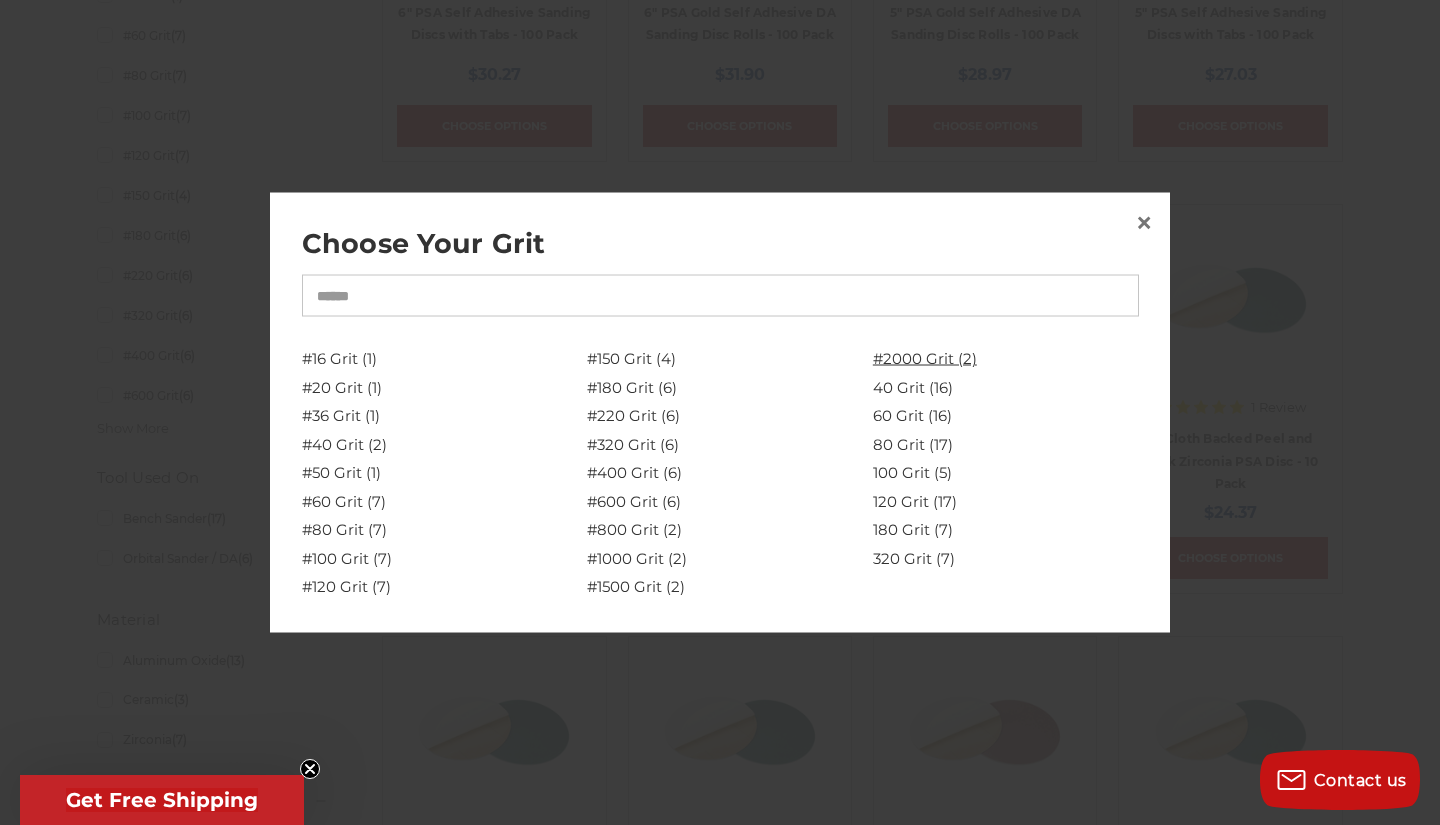 click on "#2000 Grit (2)" at bounding box center [1006, 359] 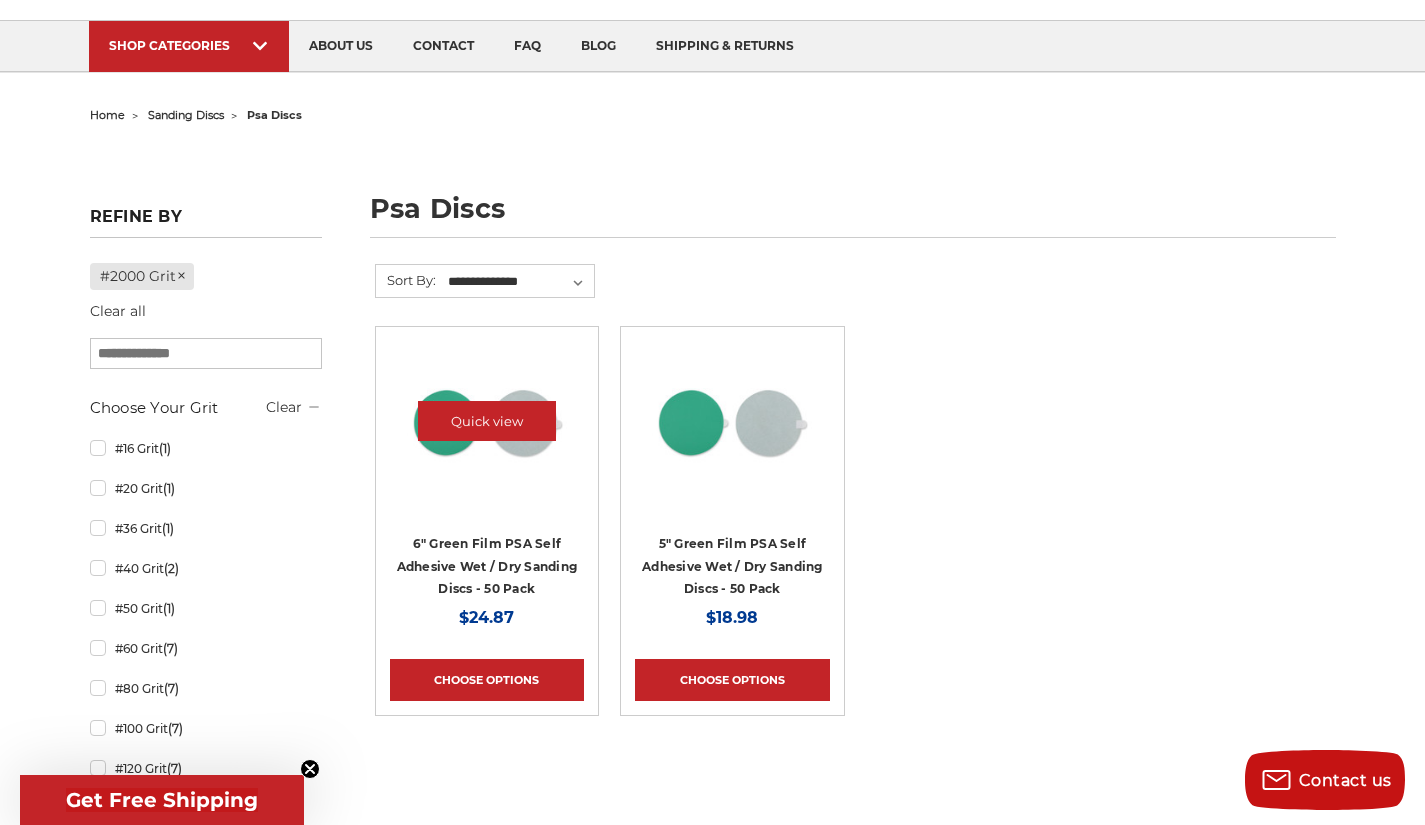 scroll, scrollTop: 119, scrollLeft: 0, axis: vertical 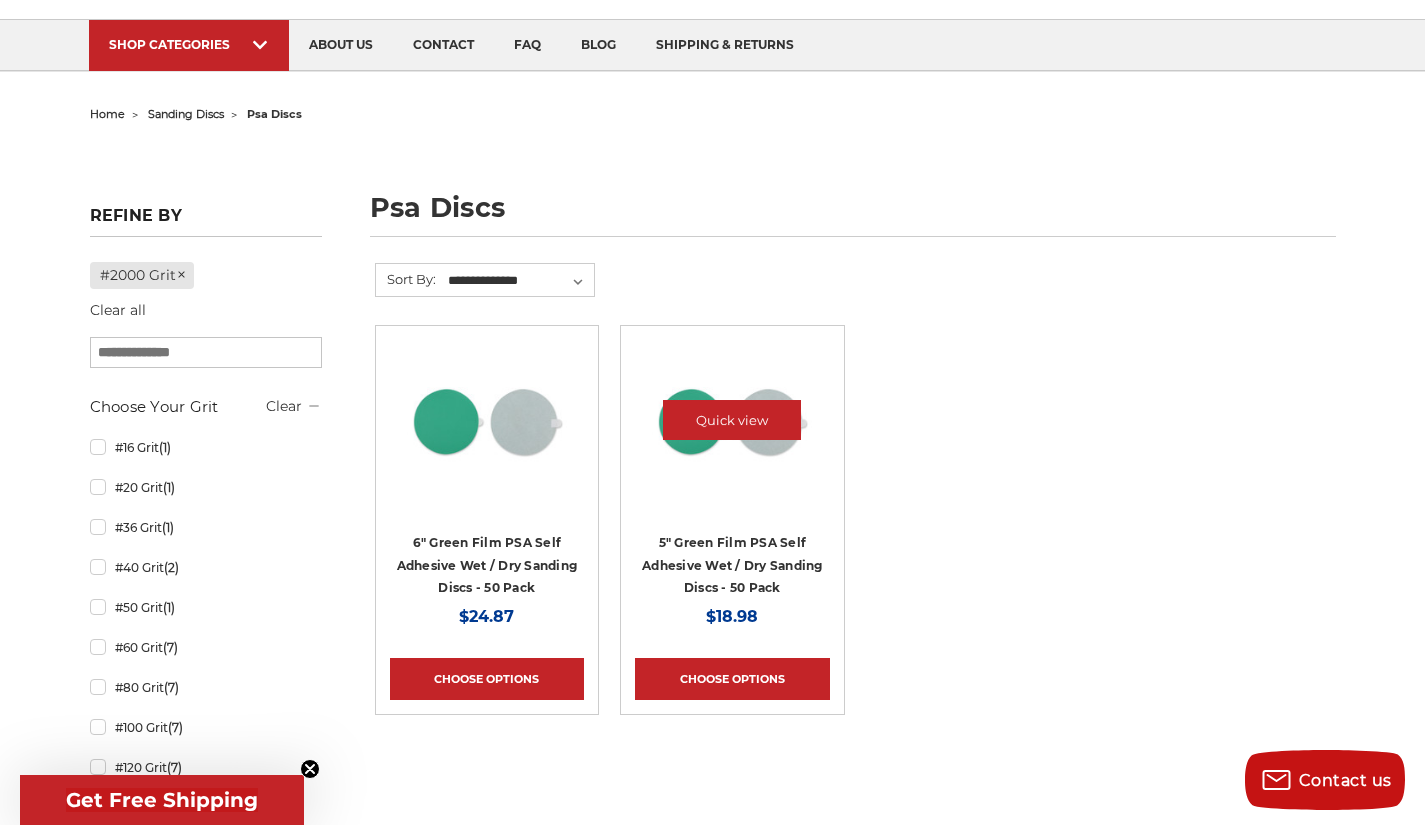 click at bounding box center (732, 437) 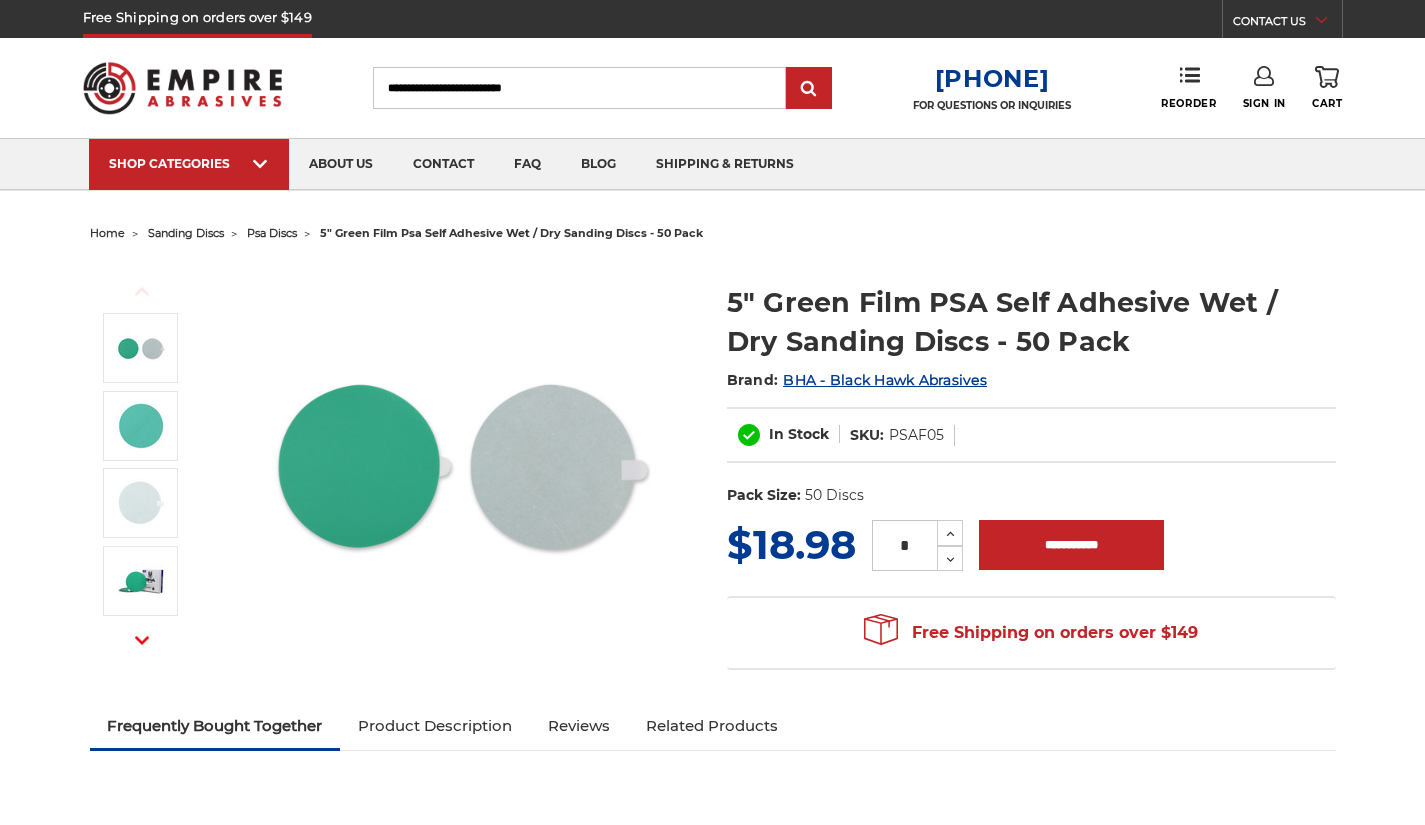 scroll, scrollTop: 0, scrollLeft: 0, axis: both 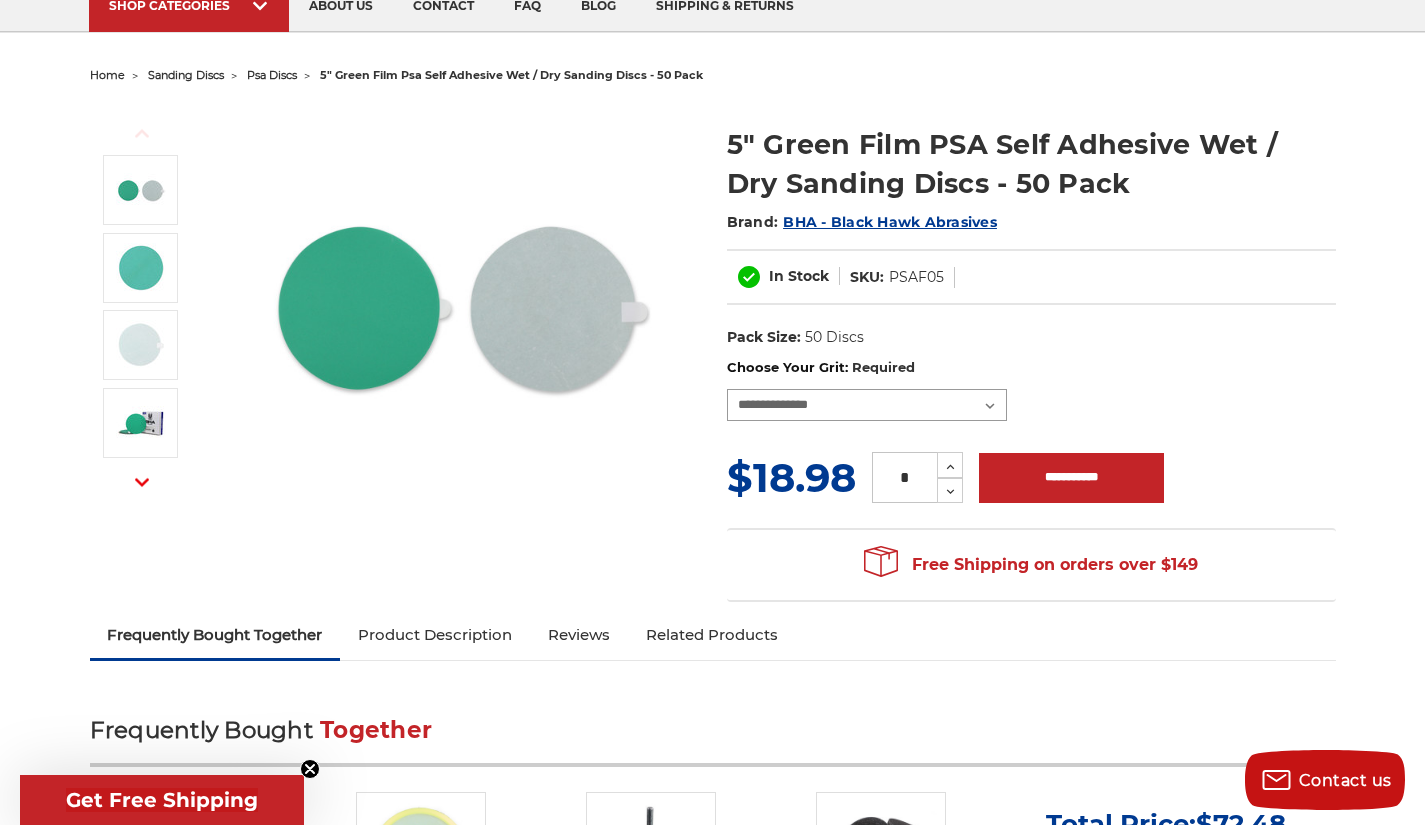 click on "**********" at bounding box center [867, 405] 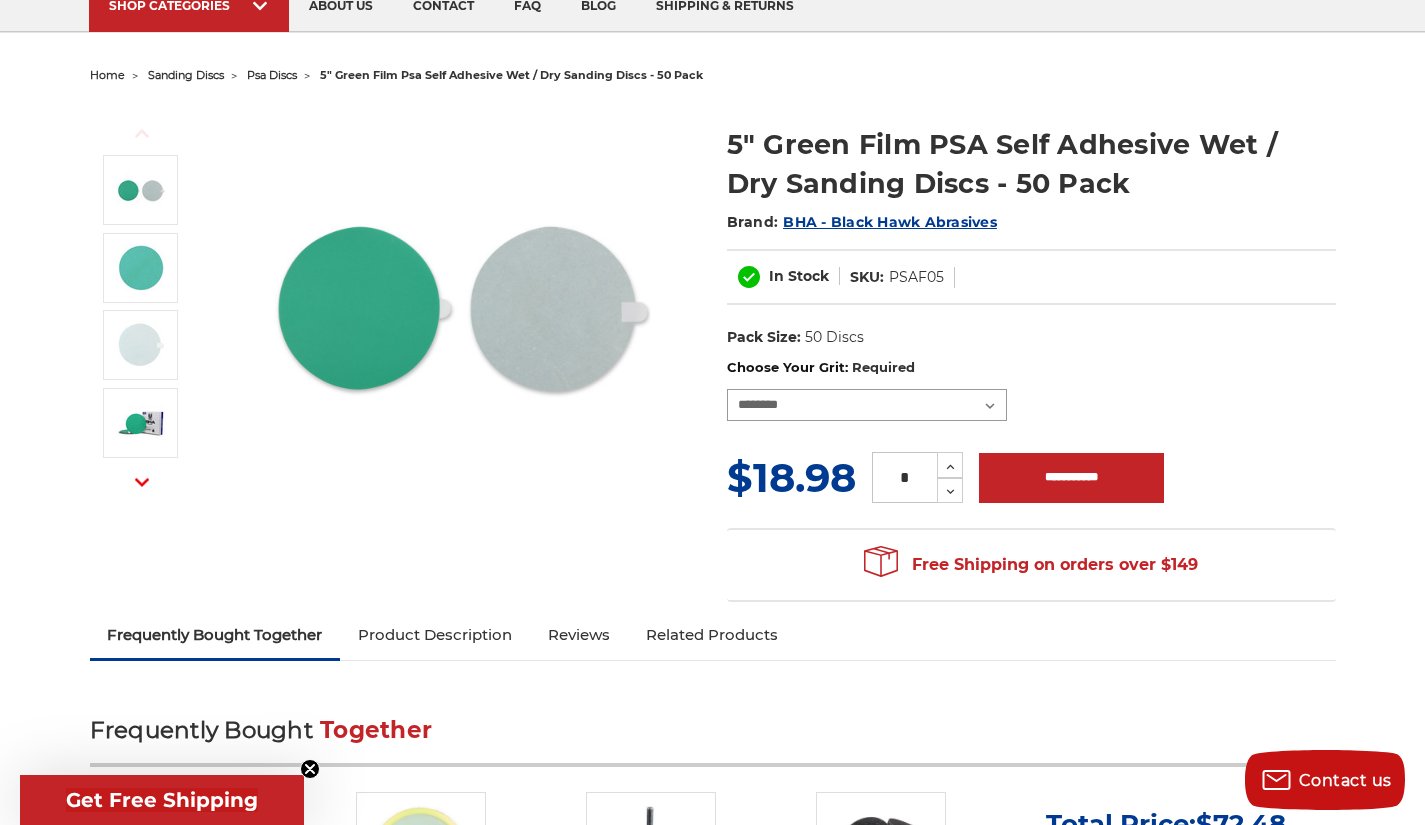 click on "**********" at bounding box center [867, 405] 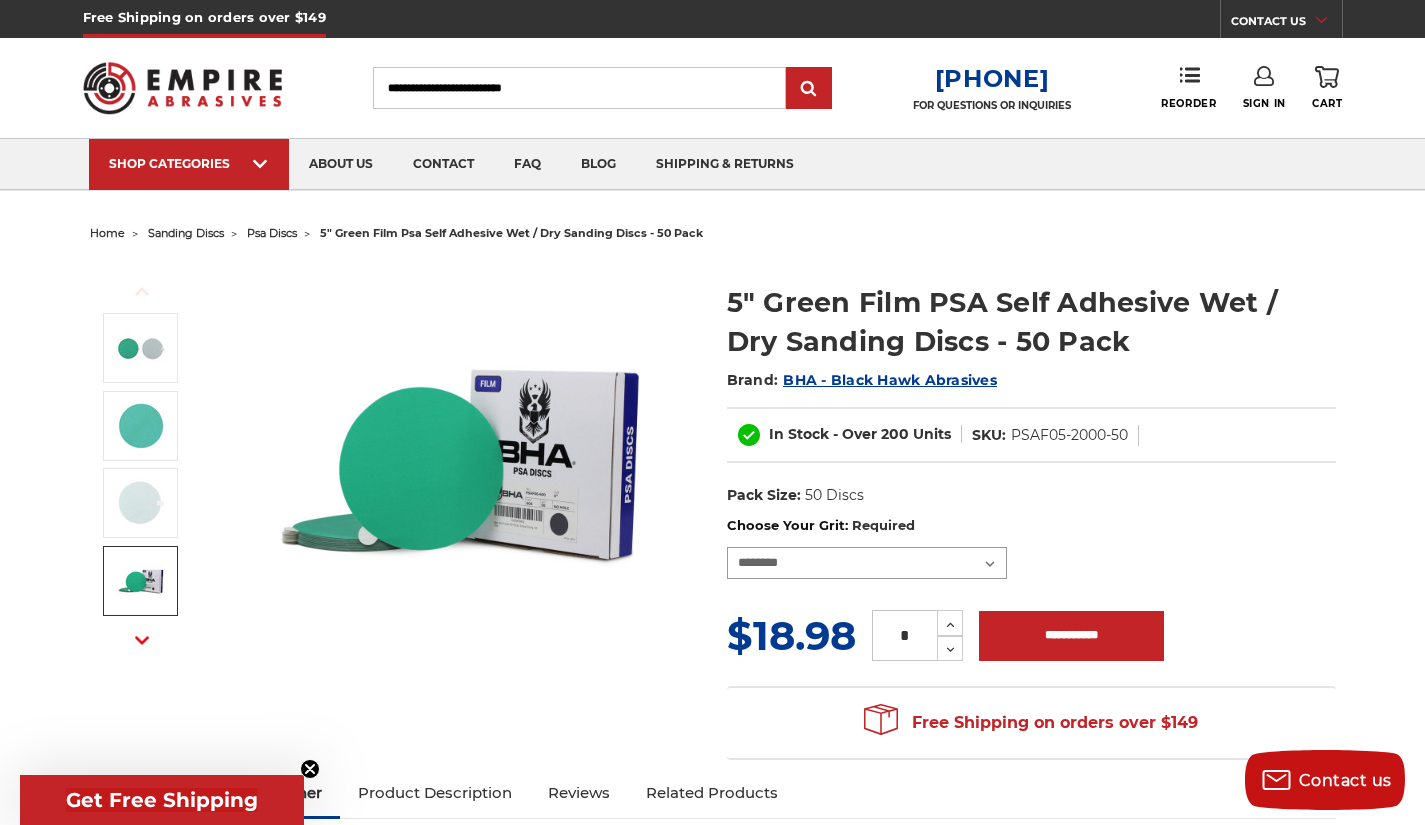 scroll, scrollTop: 2, scrollLeft: 0, axis: vertical 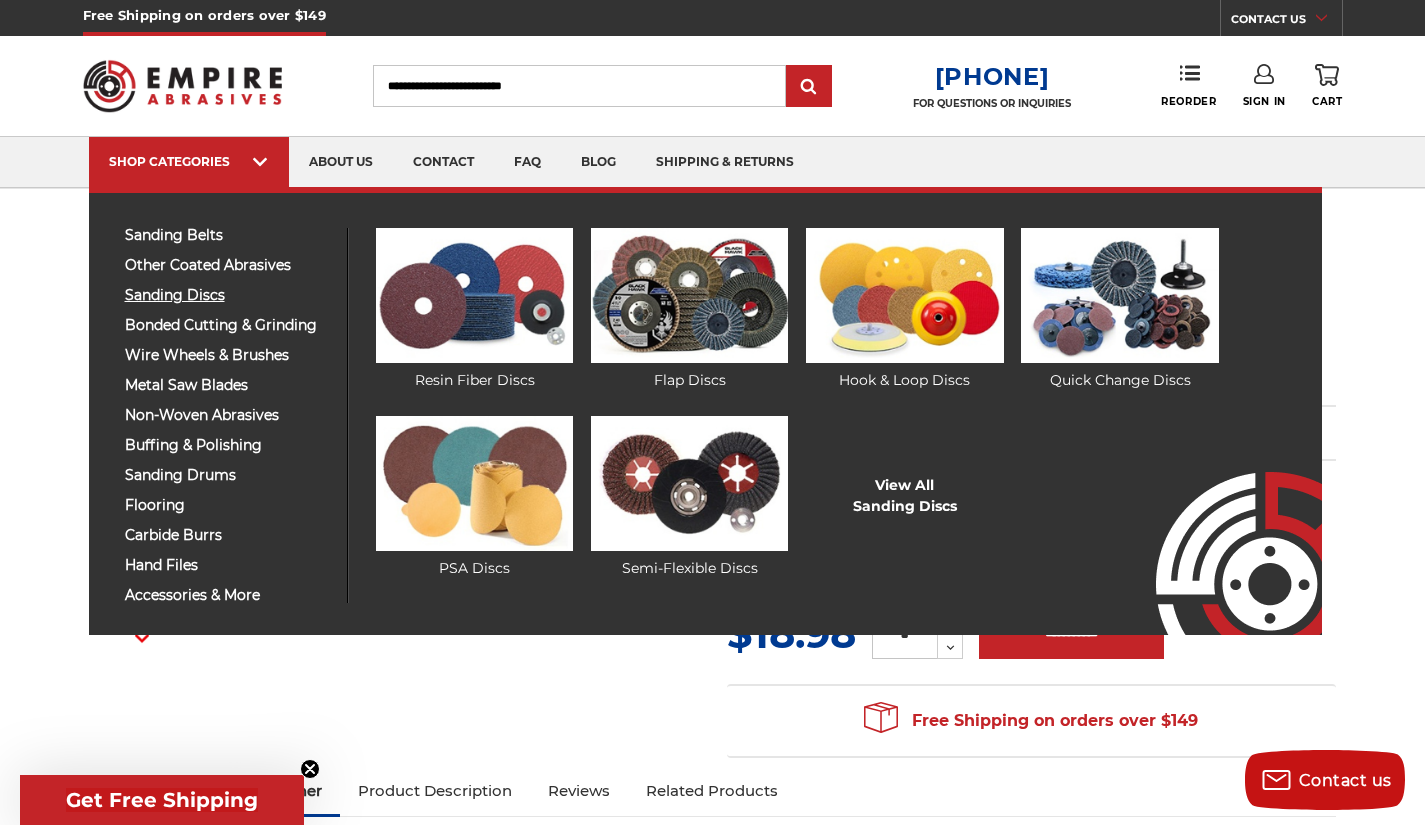 click on "sanding discs" at bounding box center [228, 295] 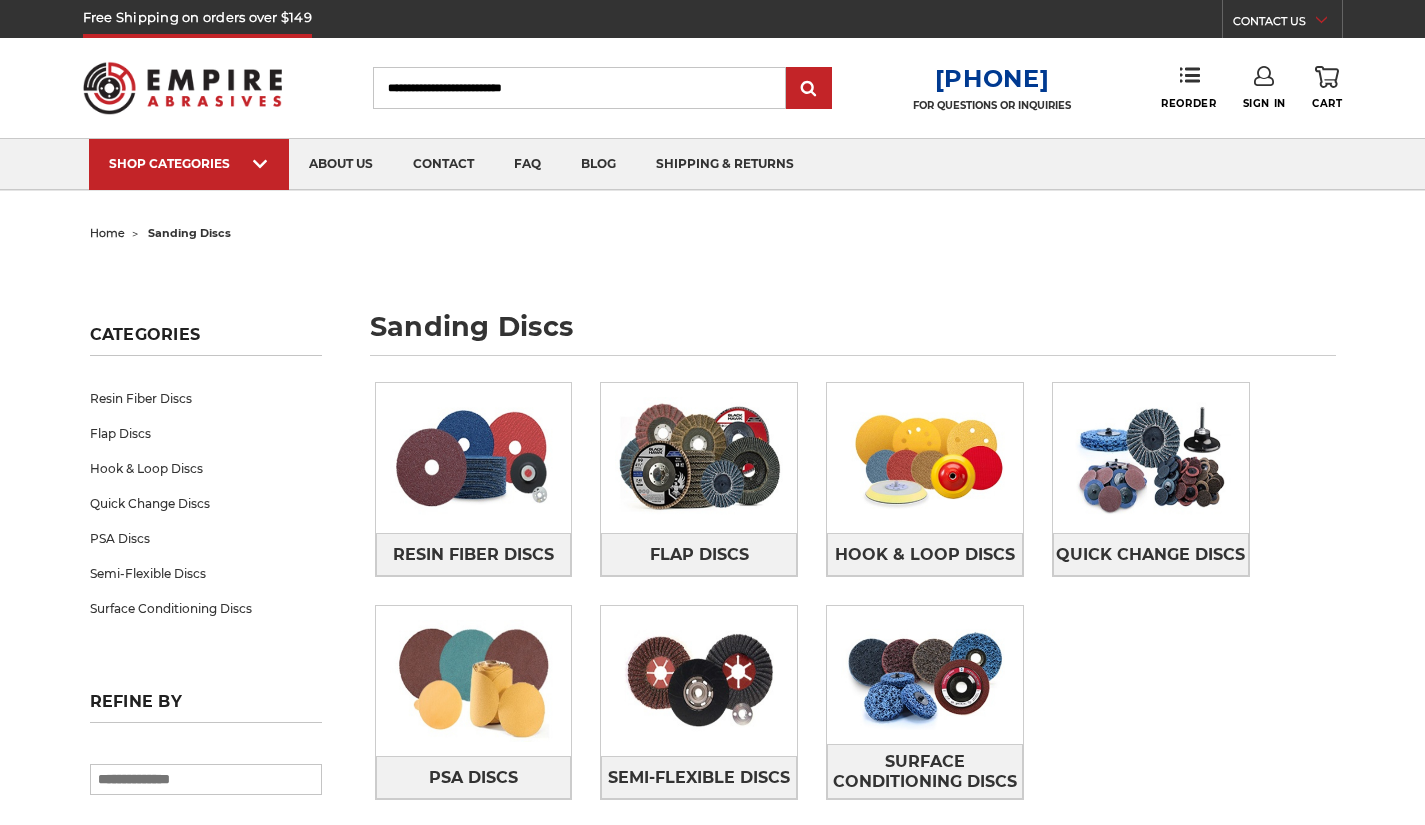 scroll, scrollTop: 0, scrollLeft: 0, axis: both 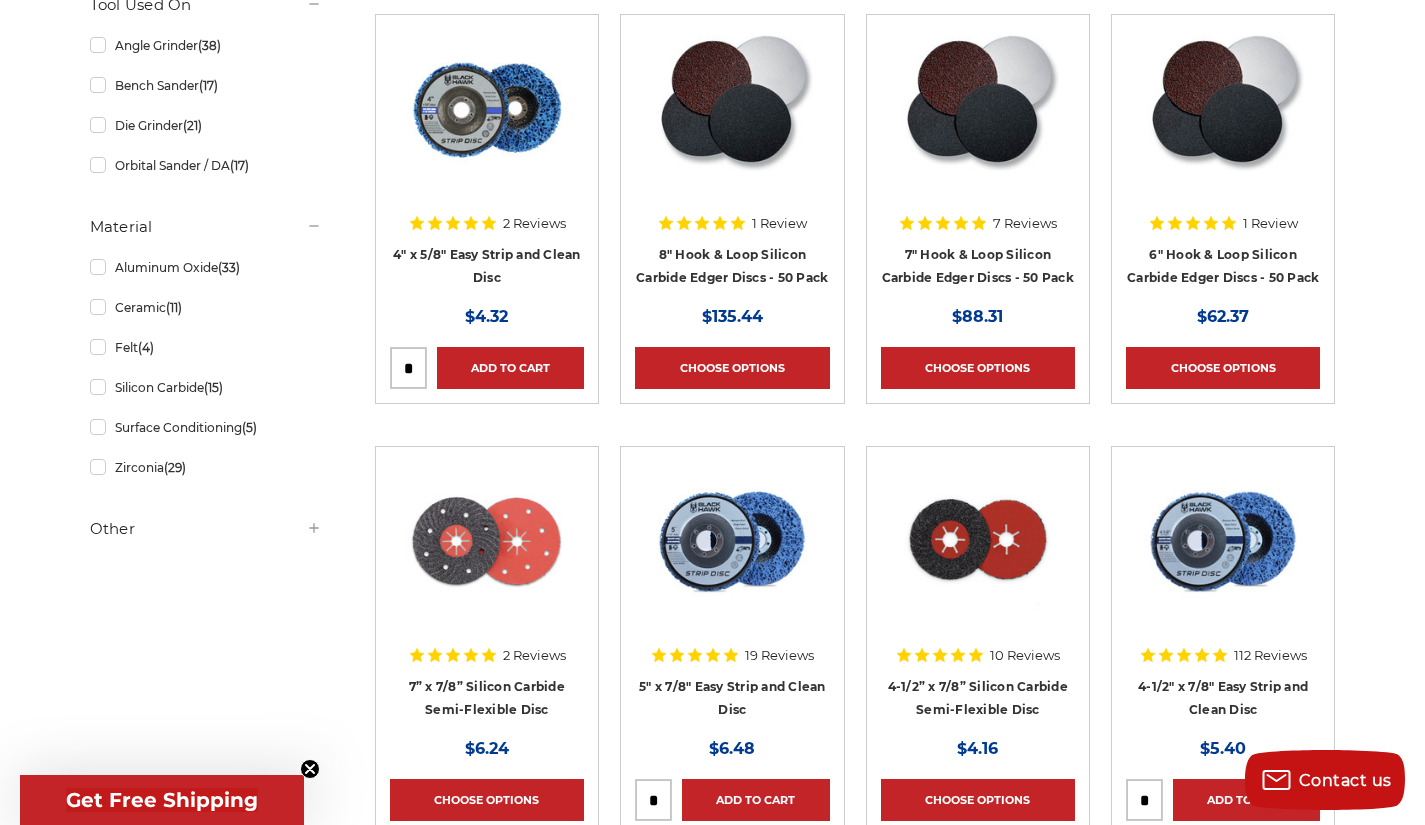 click on "Other" at bounding box center (206, 529) 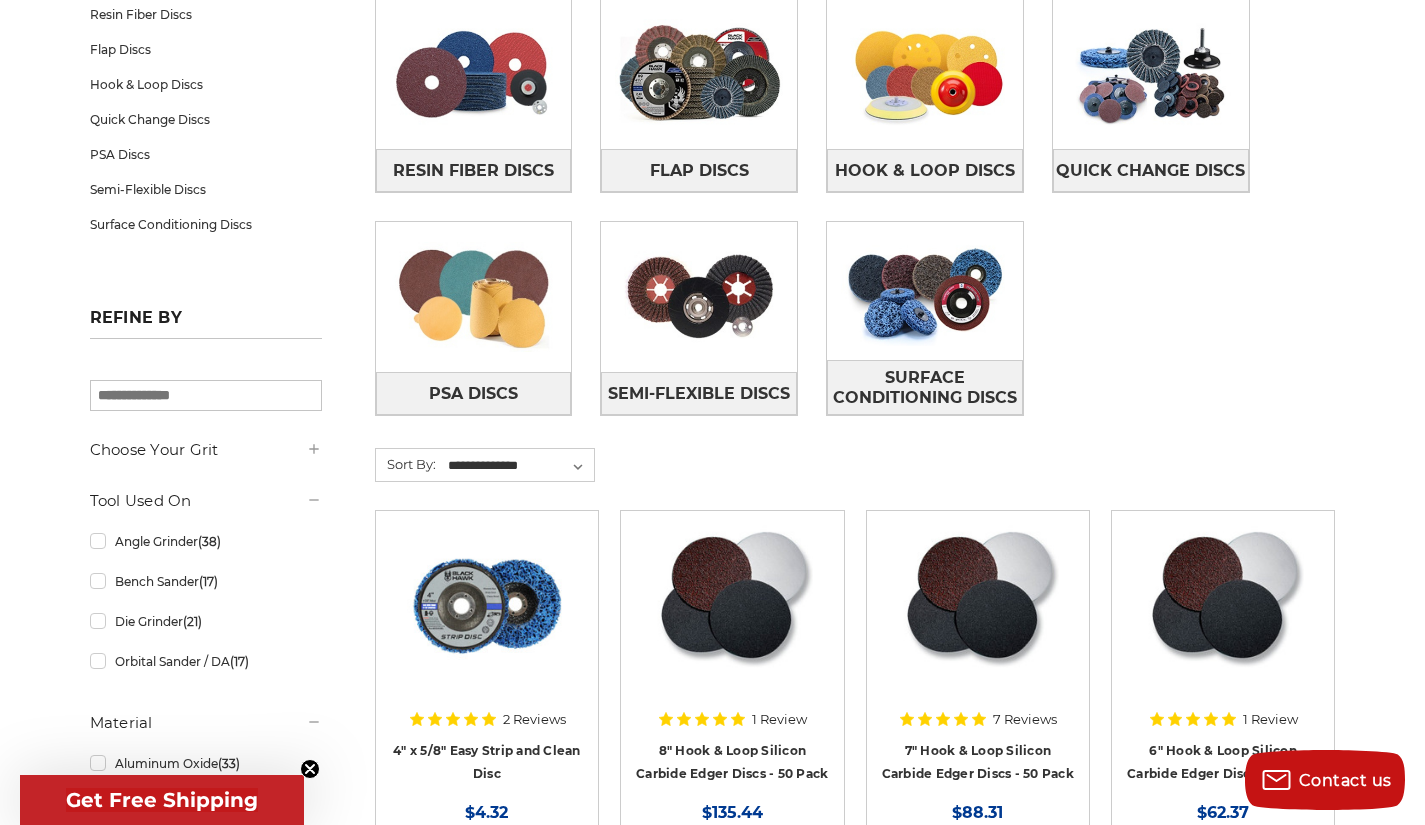 scroll, scrollTop: 381, scrollLeft: 0, axis: vertical 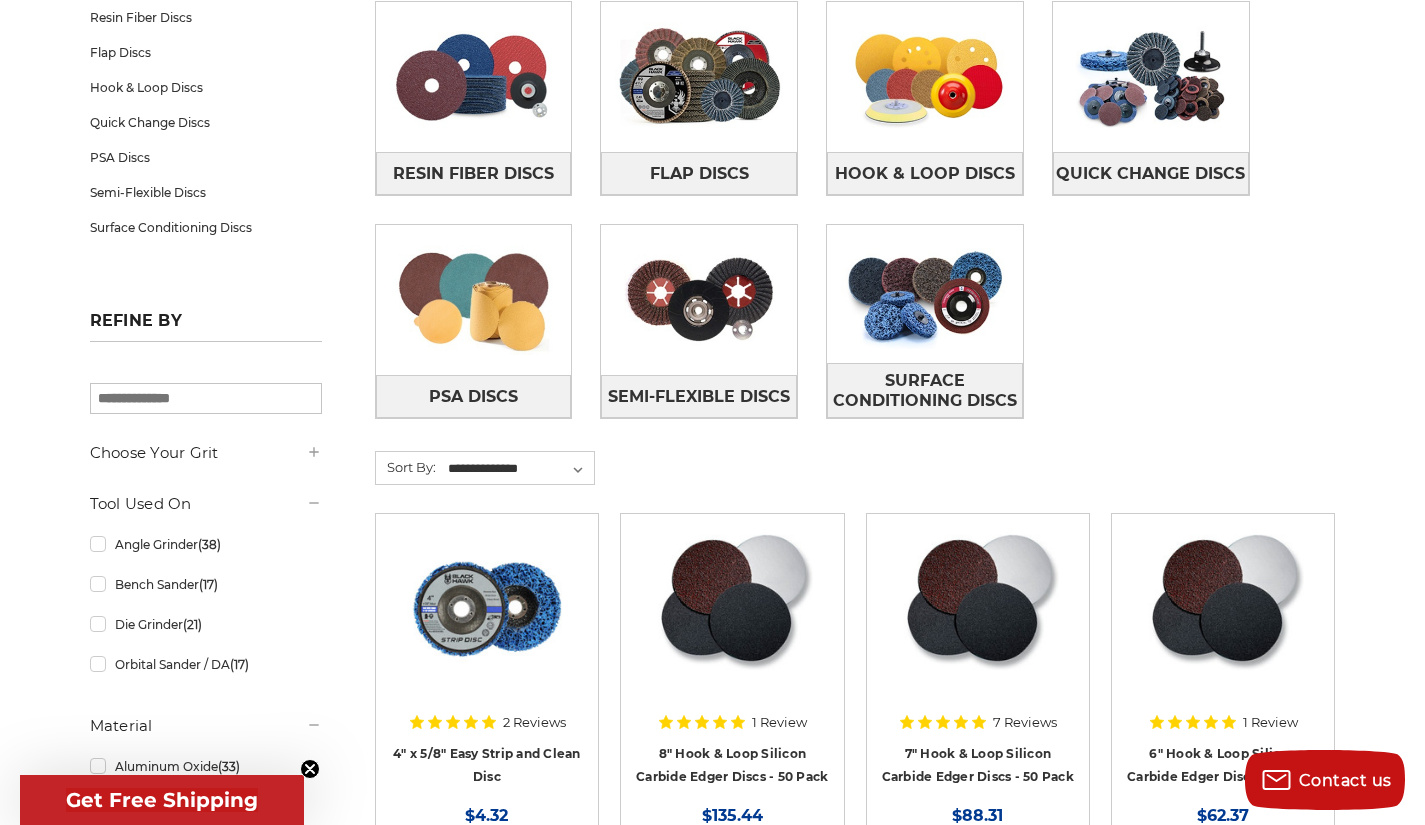 click on "Choose Your Grit" at bounding box center [206, 453] 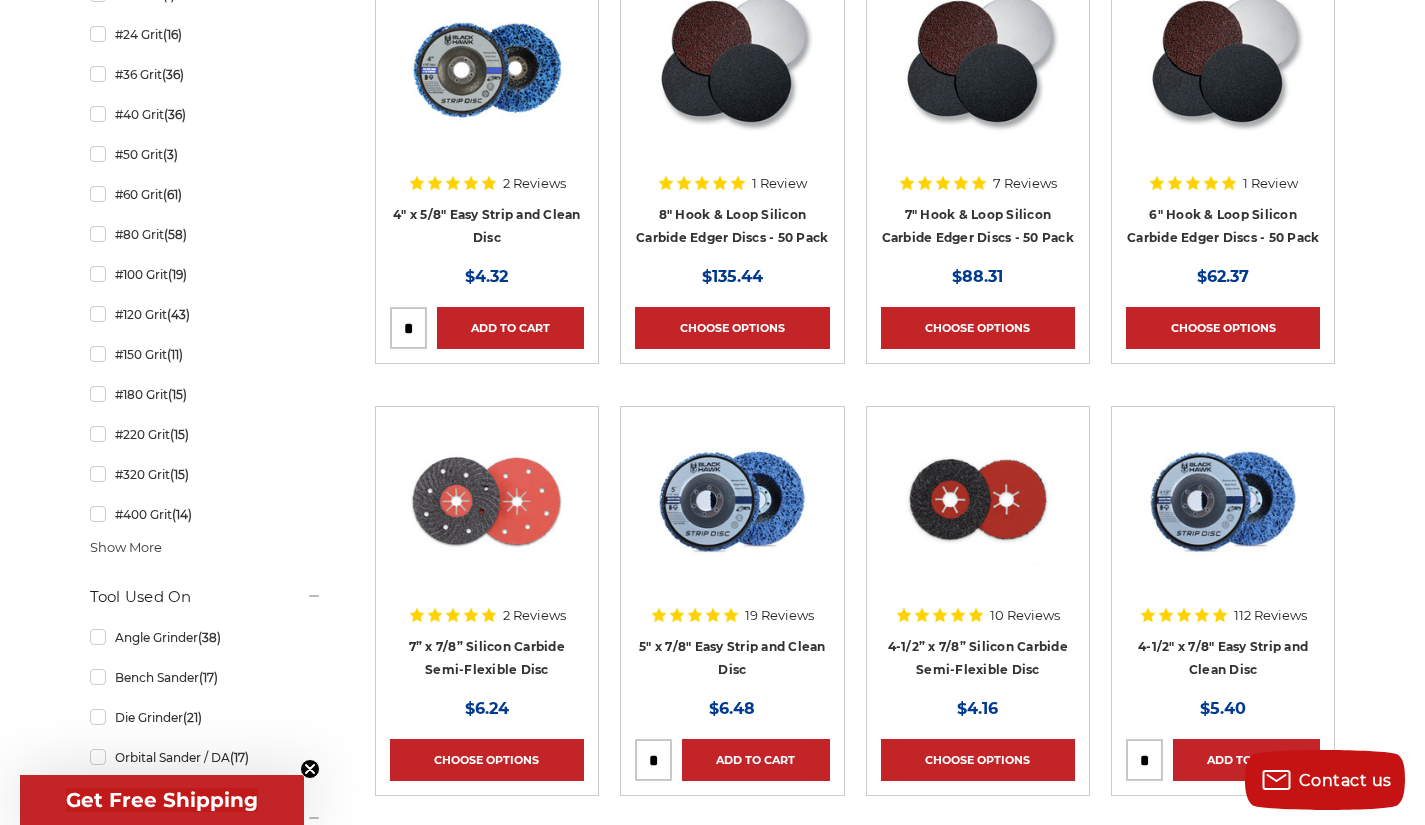 scroll, scrollTop: 927, scrollLeft: 0, axis: vertical 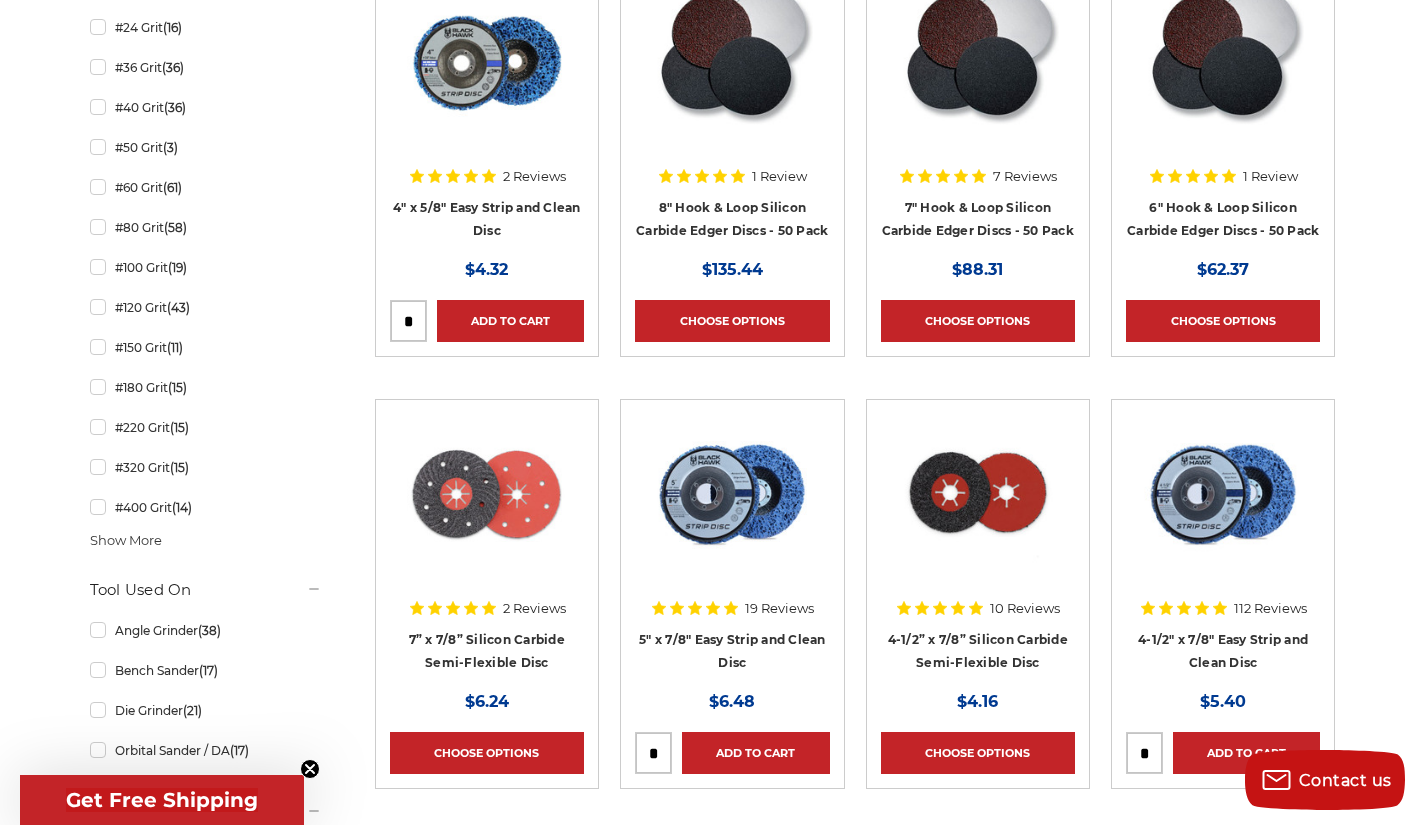 click on "Show More" at bounding box center [126, 541] 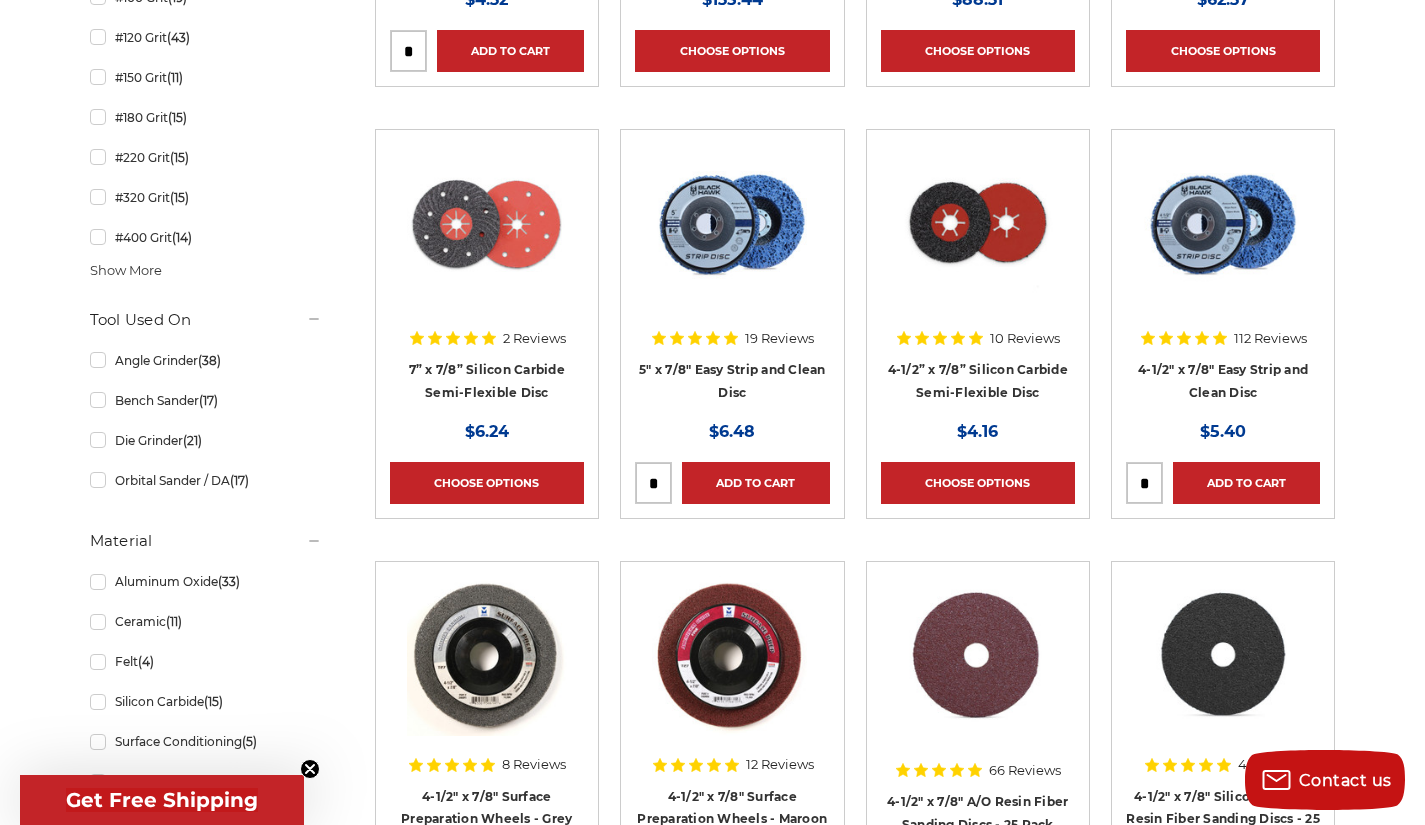 scroll, scrollTop: 1244, scrollLeft: 0, axis: vertical 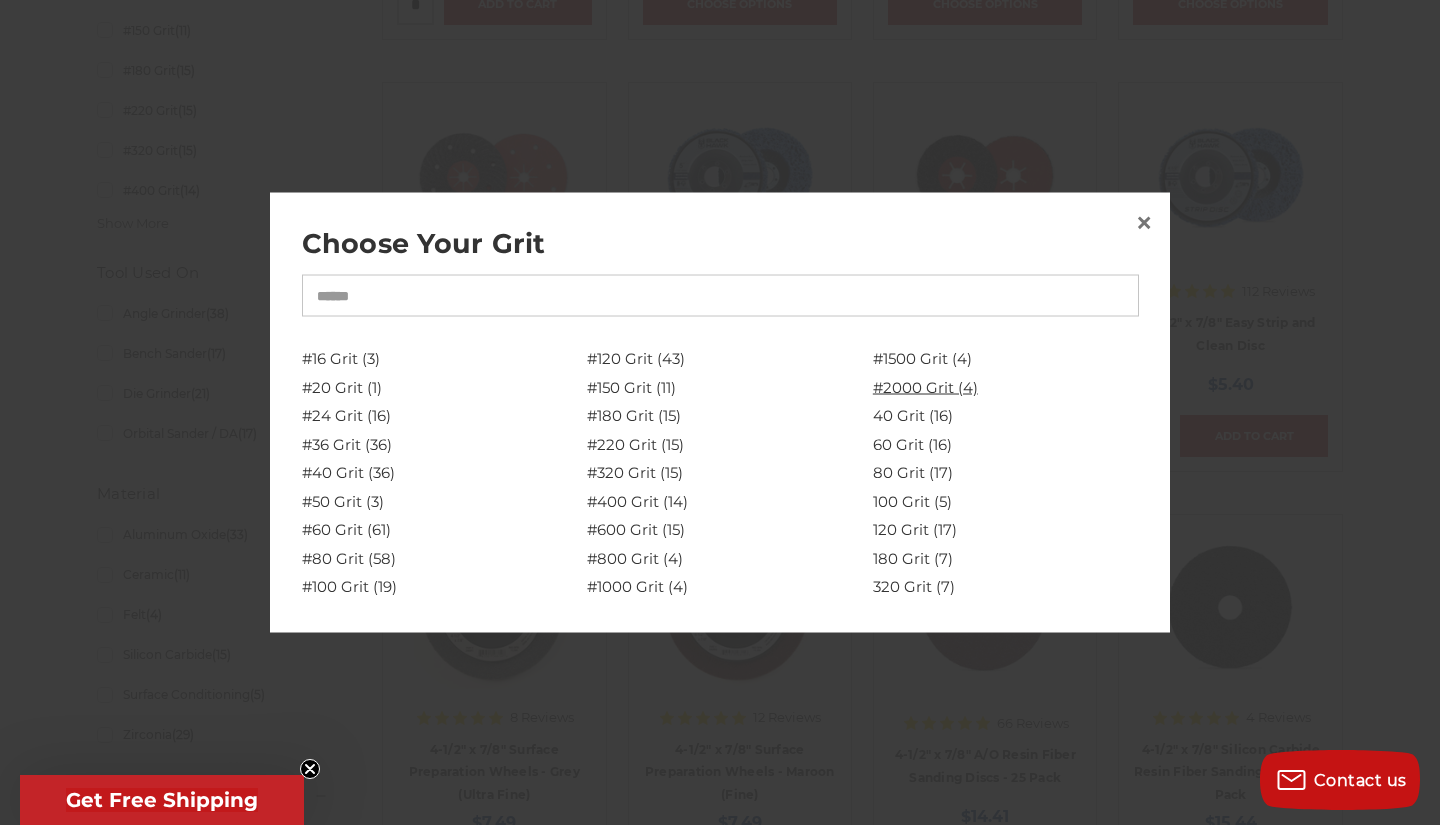 click on "#2000 Grit (4)" at bounding box center [1006, 387] 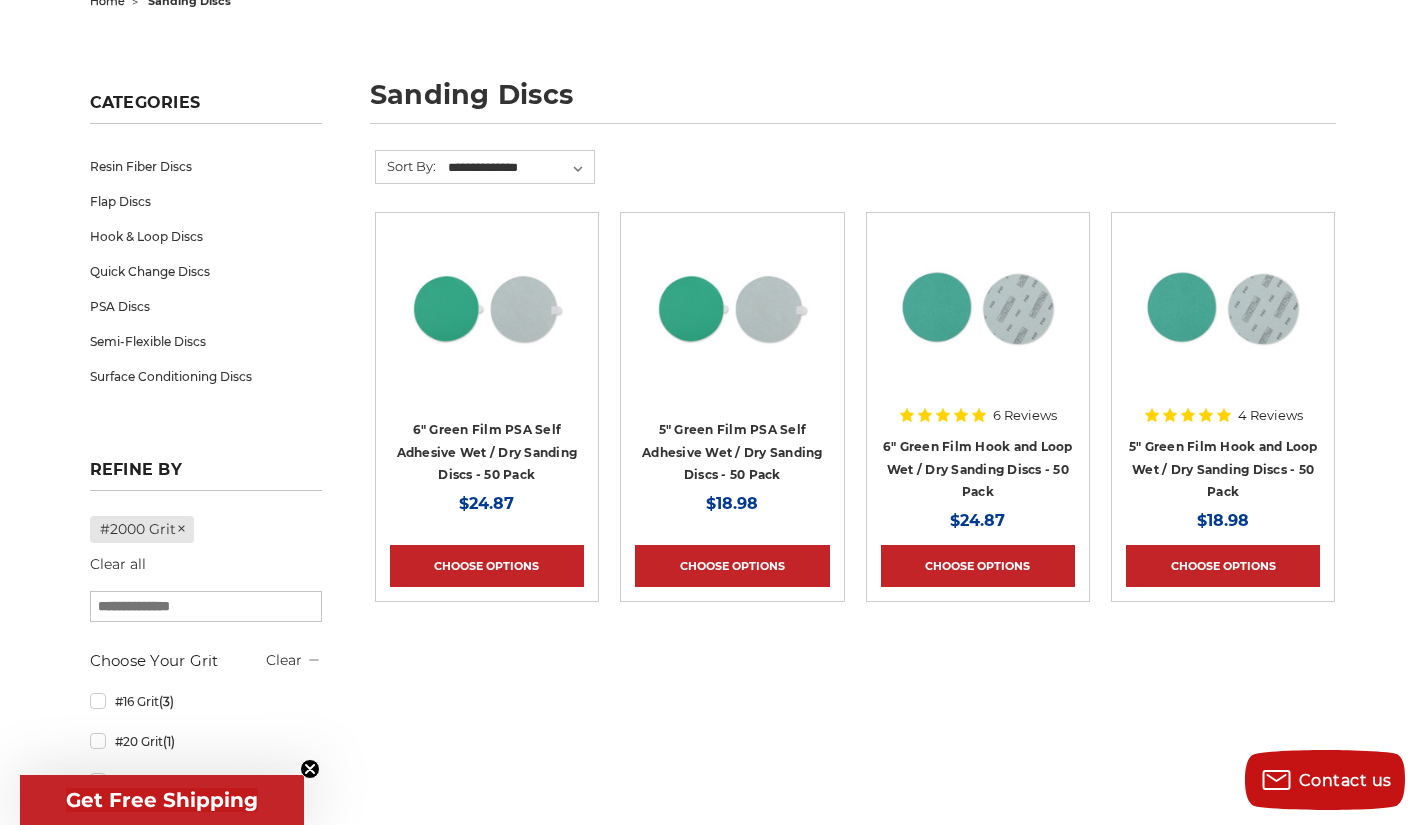 scroll, scrollTop: 0, scrollLeft: 0, axis: both 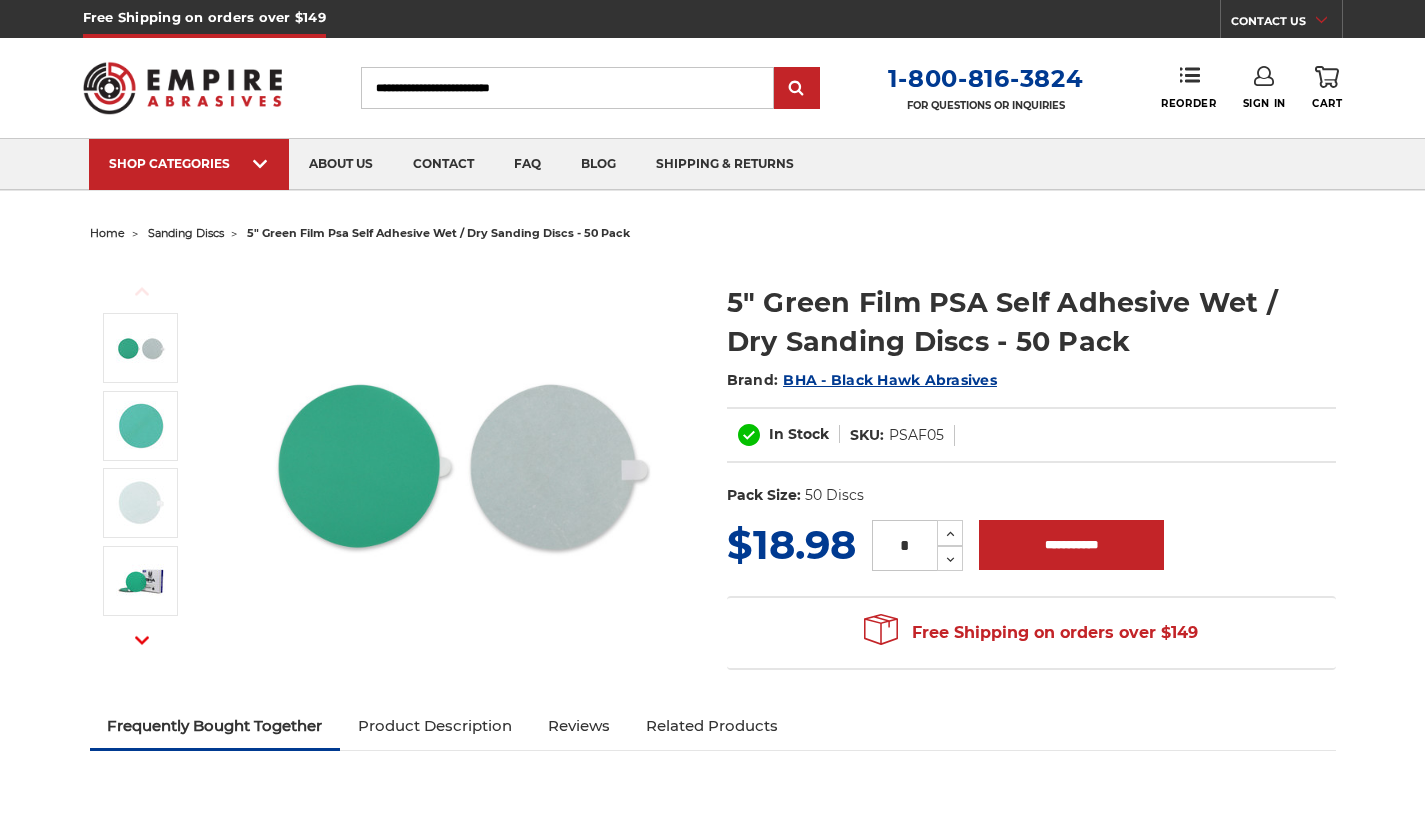 select on "****" 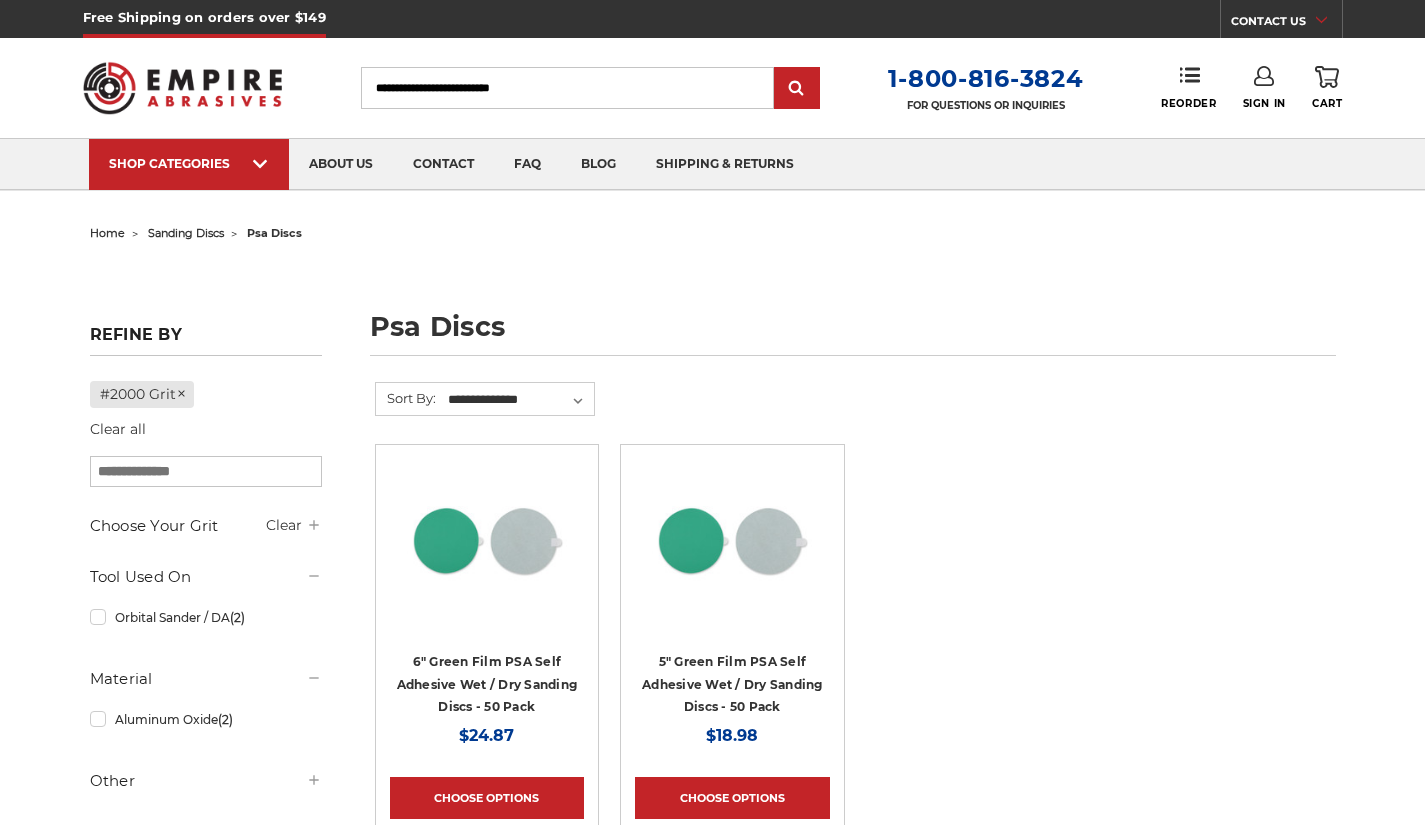 scroll, scrollTop: 119, scrollLeft: 0, axis: vertical 